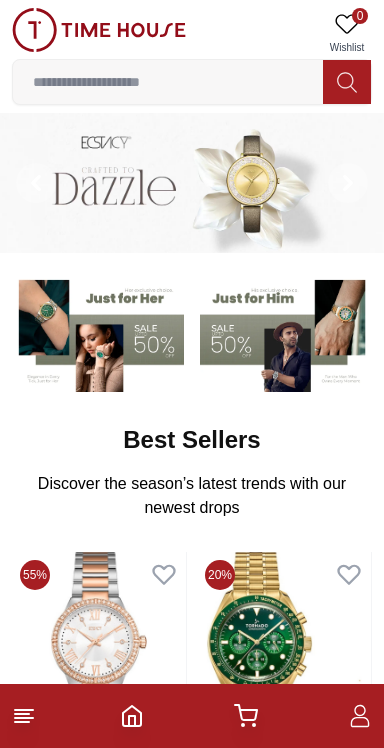 scroll, scrollTop: 0, scrollLeft: 0, axis: both 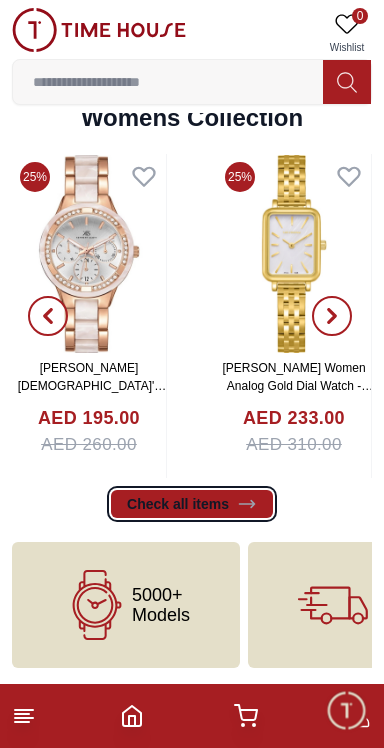 click on "Check all items" at bounding box center (192, 504) 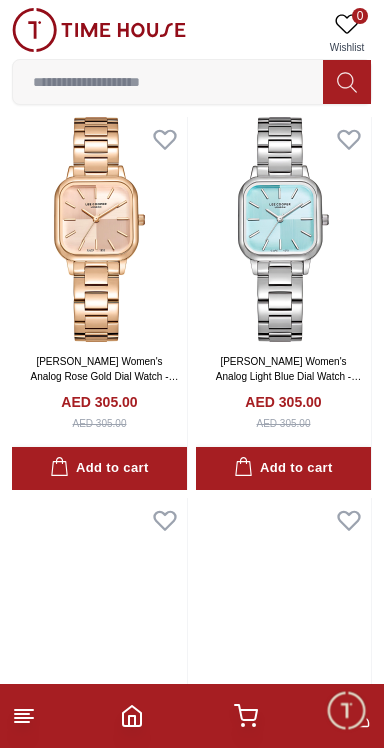 scroll, scrollTop: 1233, scrollLeft: 0, axis: vertical 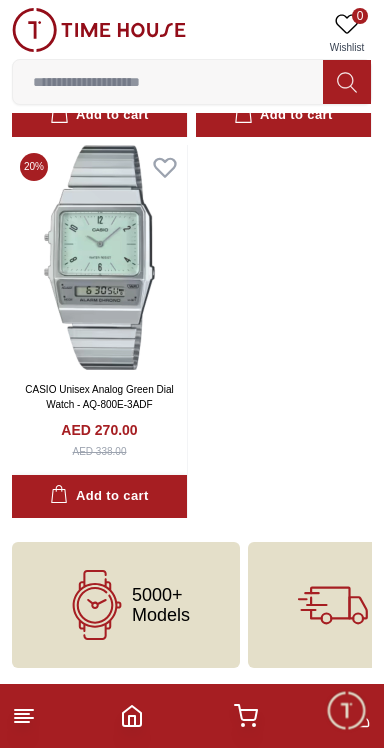 click at bounding box center (192, 716) 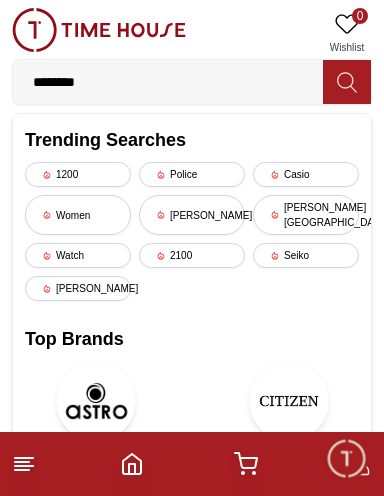 type on "********" 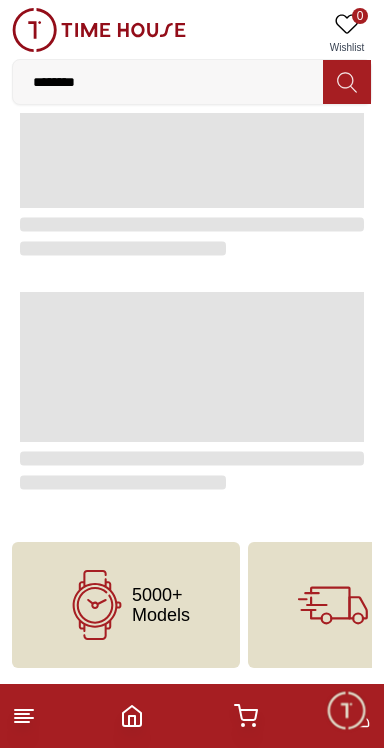 scroll, scrollTop: 0, scrollLeft: 0, axis: both 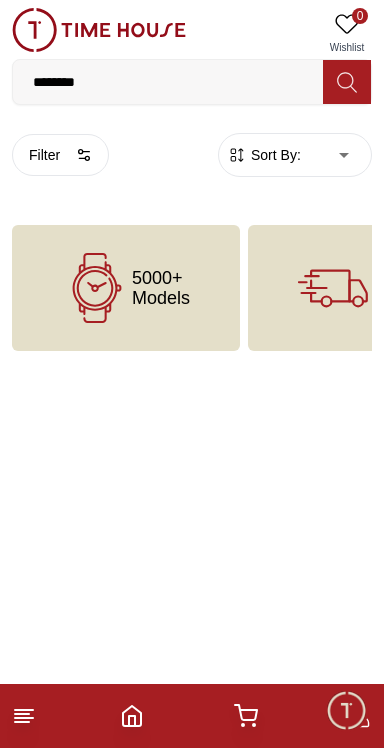 click 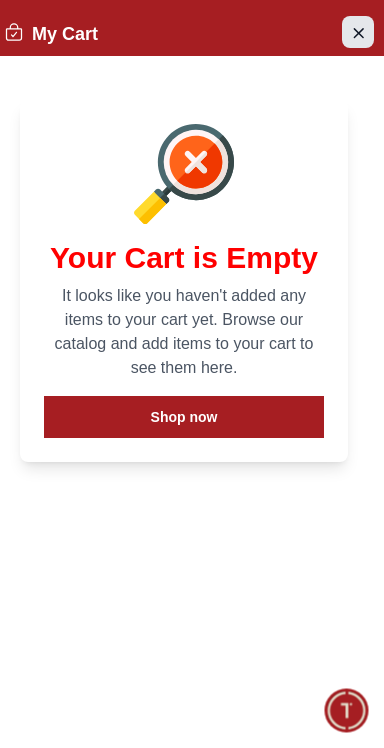 click 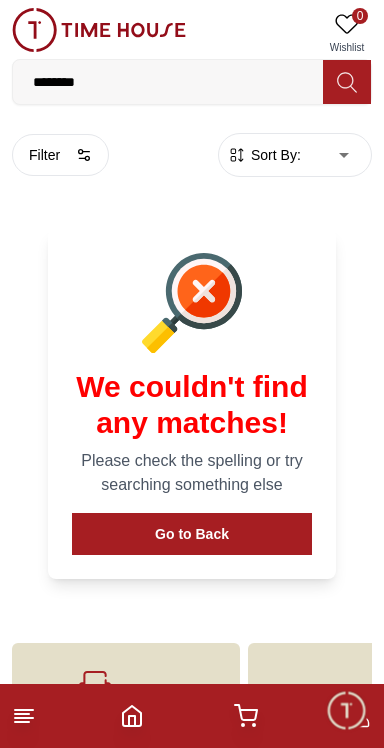 click 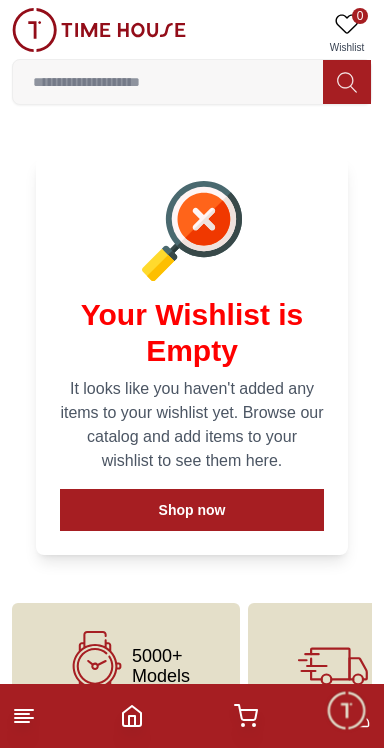 click 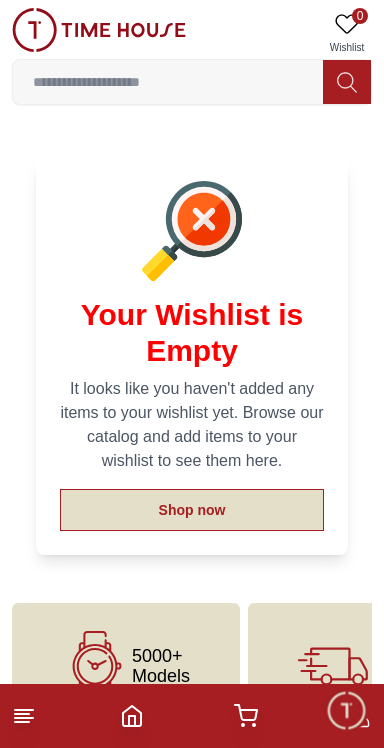 click on "Shop now" at bounding box center [192, 510] 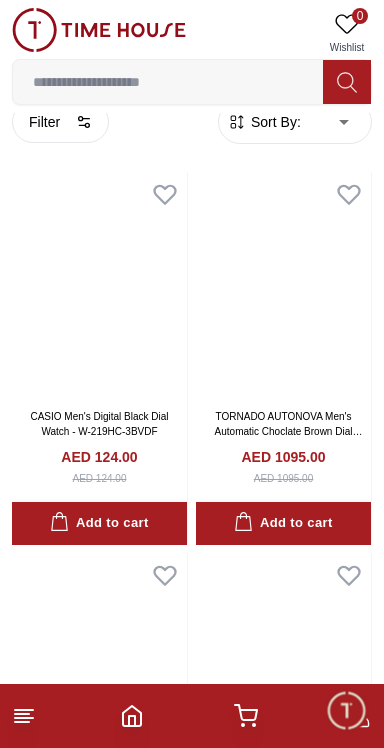scroll, scrollTop: 0, scrollLeft: 0, axis: both 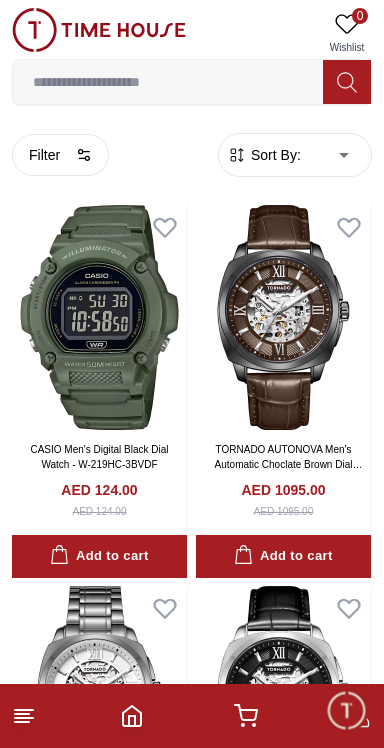click on "100% Genuine products with International Warranty Shop From [GEOGRAPHIC_DATA] | العربية |  Currency   | 0 Wishlist Trending Searches 1200 Police Casio Women [PERSON_NAME] [PERSON_NAME] hills Watch 2100 Seiko [PERSON_NAME] Top Brands Carlton Astro CITIZEN Quantum Help Our Stores My Account 0 Wishlist My Bag Home    Filter By Clear Brands Quantum [PERSON_NAME] Slazenger [PERSON_NAME] Astro Ecstacy Tornado CASIO CITIZEN GUESS ORIENT [PERSON_NAME] Armani Exchange Police Ducati CERRUTI 1881 G-Shock [PERSON_NAME] Accessories Tsar Bomba Color Black Green Blue Red Dark Blue Silver Silver / Black Orange Rose Gold Grey White Mop White White / Rose Gold Silver / Silver Dark Blue / Silver Silver / Gold Silver / Rose Gold Black / Black Black / Silver Black / Rose Gold Gold Yellow Dark Green Brown White / Silver Light Blue Black /Rose Gold Black /Grey Black /Red Black /Black Black / Rose Gold / Black Rose Gold / Black Rose Gold / Black / Black White Mop / Silver Blue / Rose Gold Pink Green /Silver Purple Silver Silver Silver / Blue Green / Green MOP" at bounding box center [192, 2103] 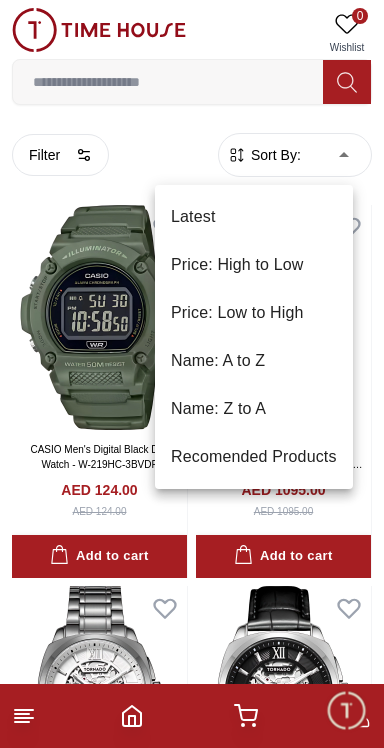 click on "Price: Low to High" at bounding box center [254, 313] 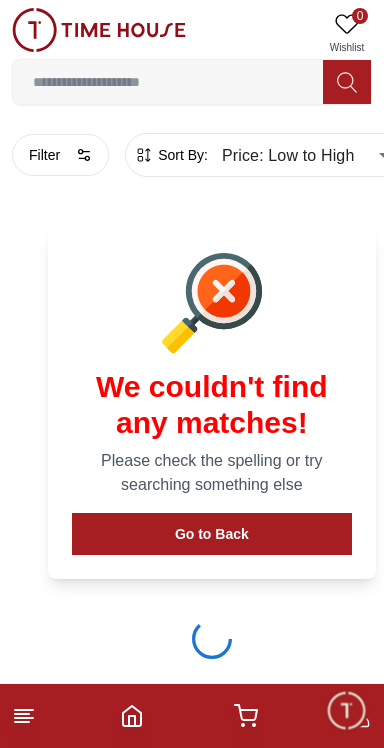 type on "*" 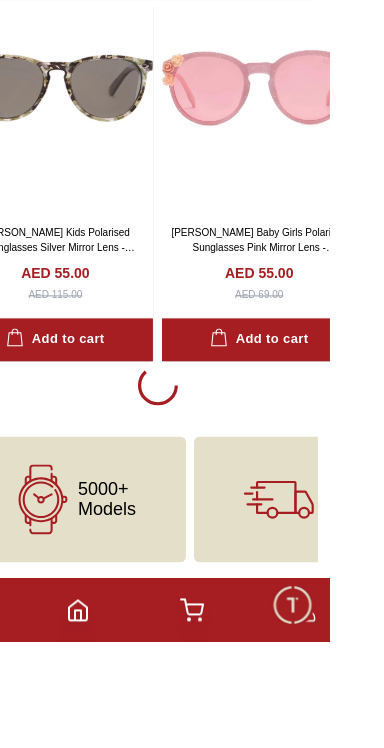 scroll, scrollTop: 12291, scrollLeft: 0, axis: vertical 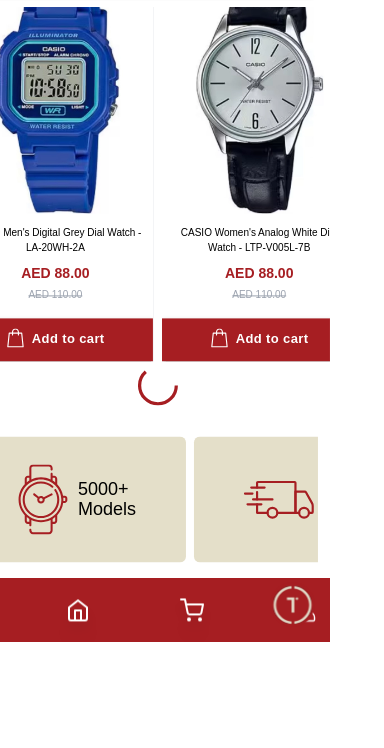 click on "Add to cart" at bounding box center (109, 39) 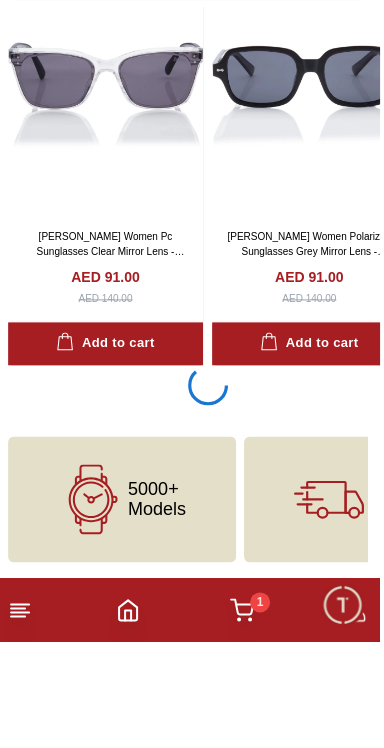 scroll, scrollTop: 37835, scrollLeft: 0, axis: vertical 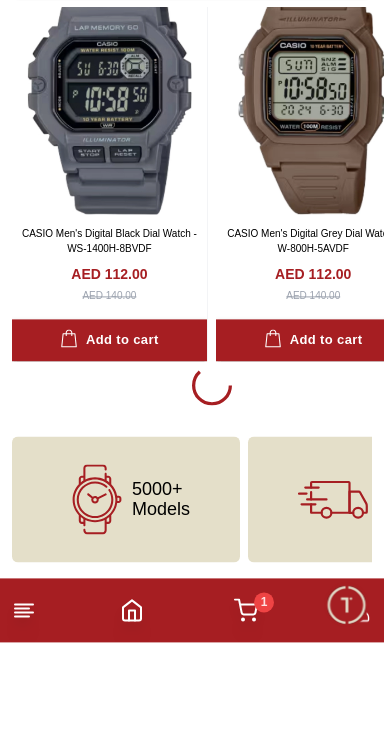 click on "1" at bounding box center (246, 716) 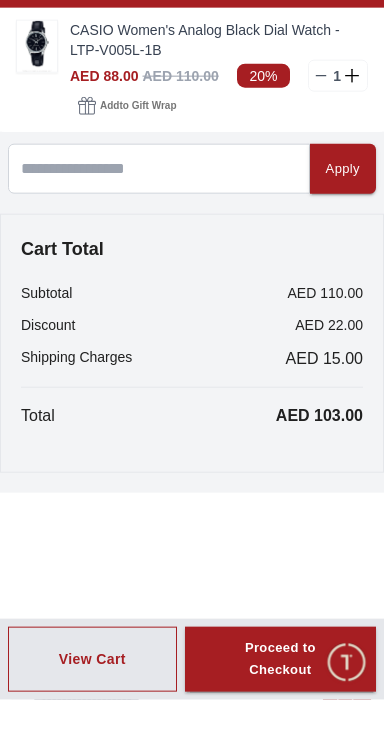scroll, scrollTop: 66440, scrollLeft: 0, axis: vertical 